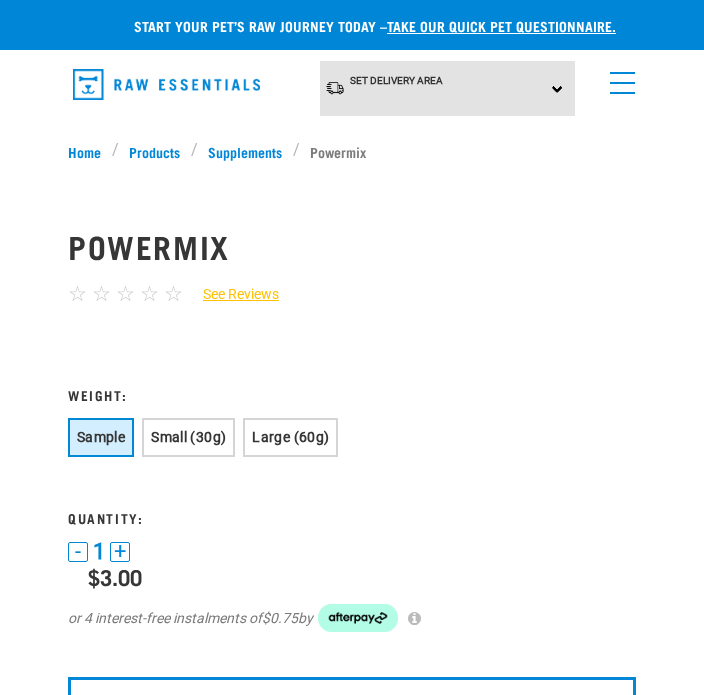scroll, scrollTop: 0, scrollLeft: 0, axis: both 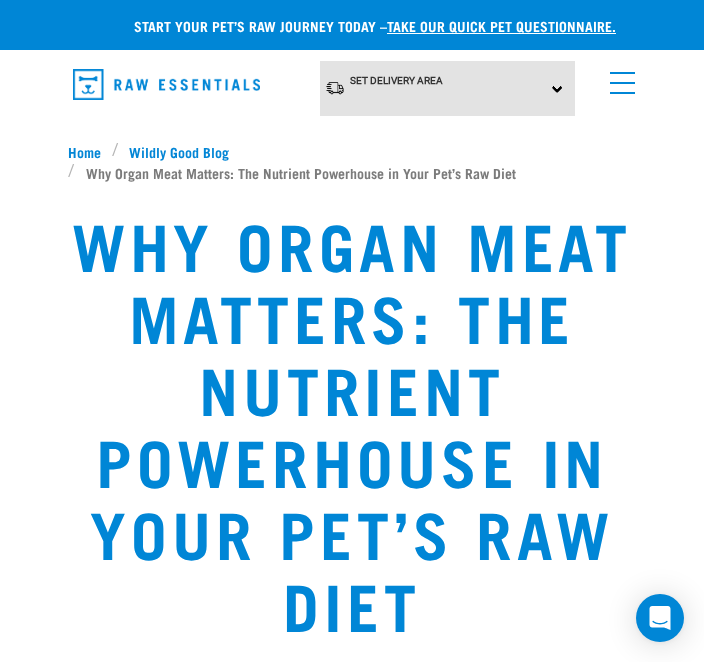 click at bounding box center (618, 78) 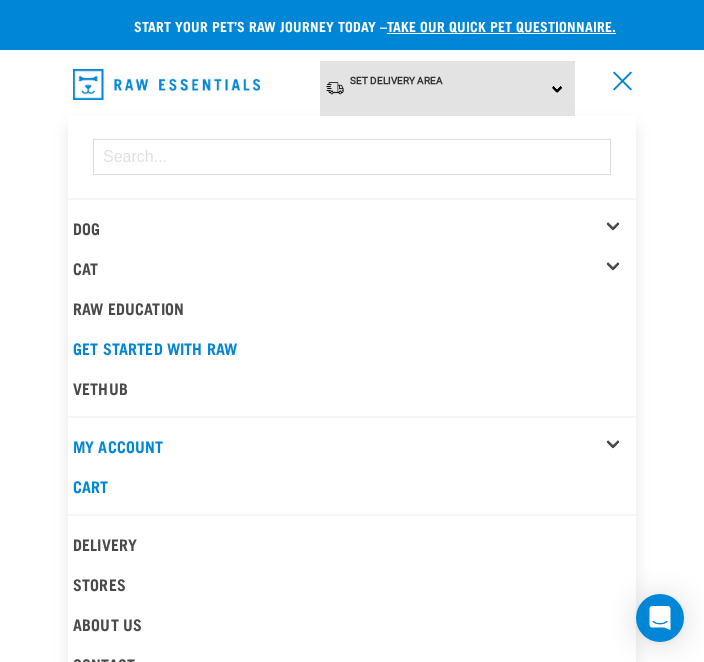 click on "Dog" at bounding box center [86, 227] 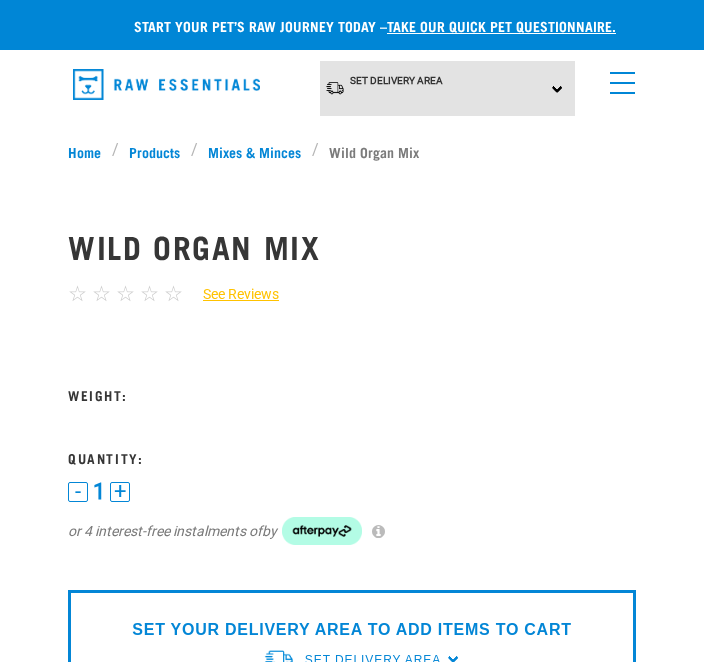 scroll, scrollTop: 0, scrollLeft: 0, axis: both 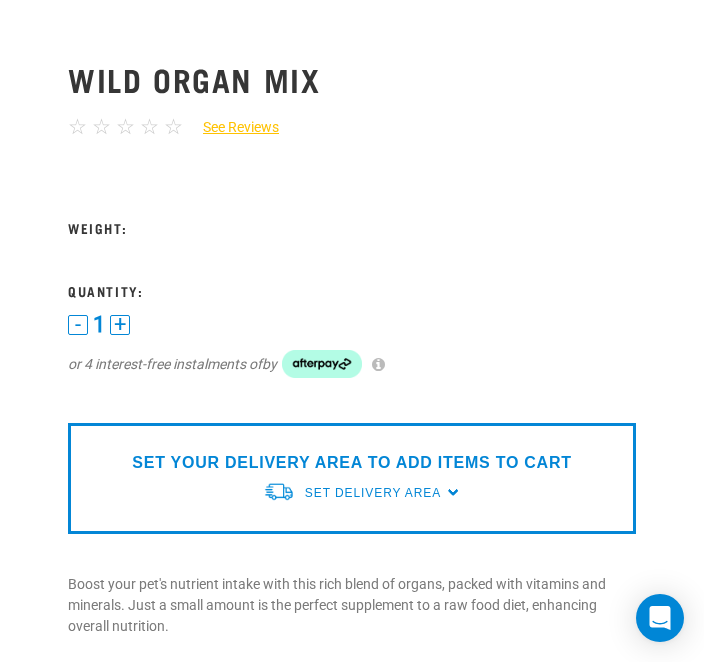 click on "See Reviews" at bounding box center (231, 127) 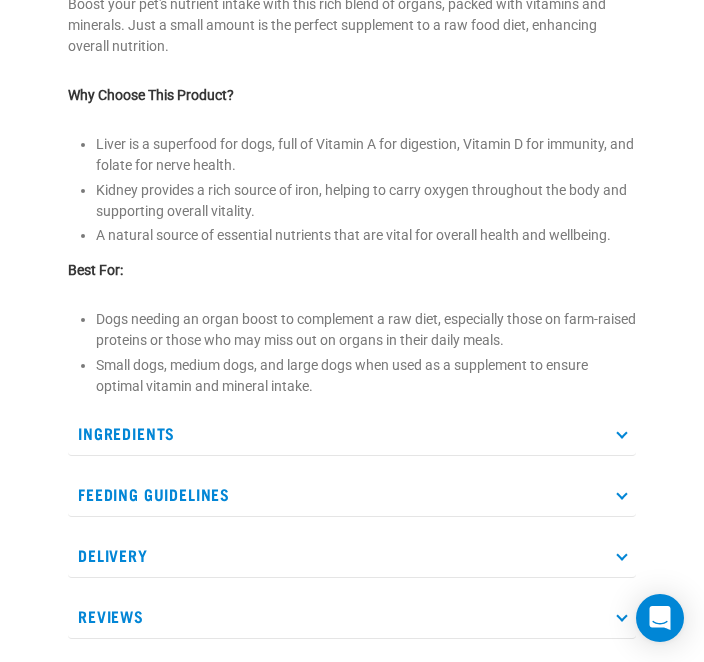 scroll, scrollTop: 756, scrollLeft: 0, axis: vertical 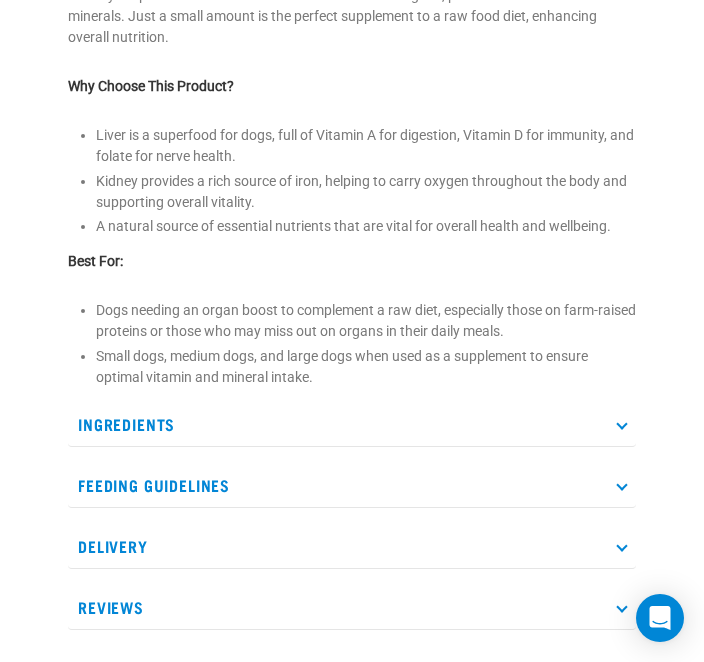 click on "Reviews" at bounding box center (352, 607) 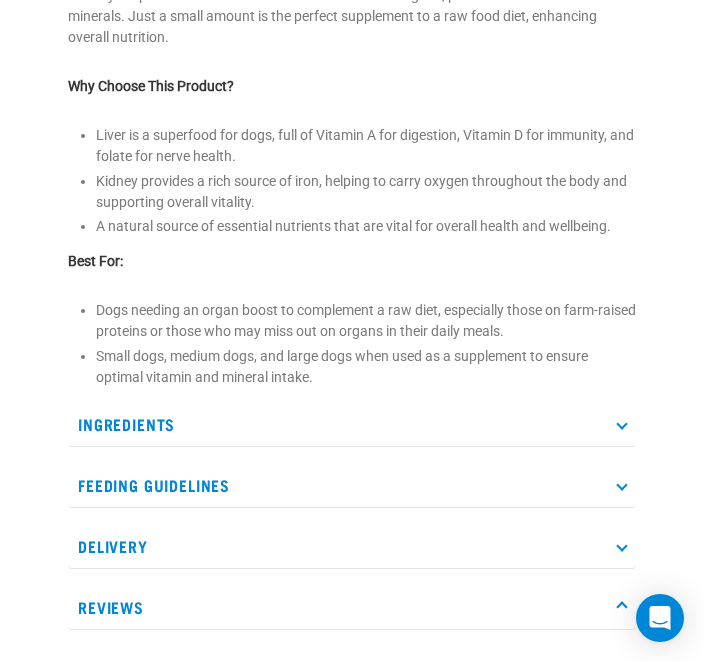 click on "Reviews" at bounding box center (352, 607) 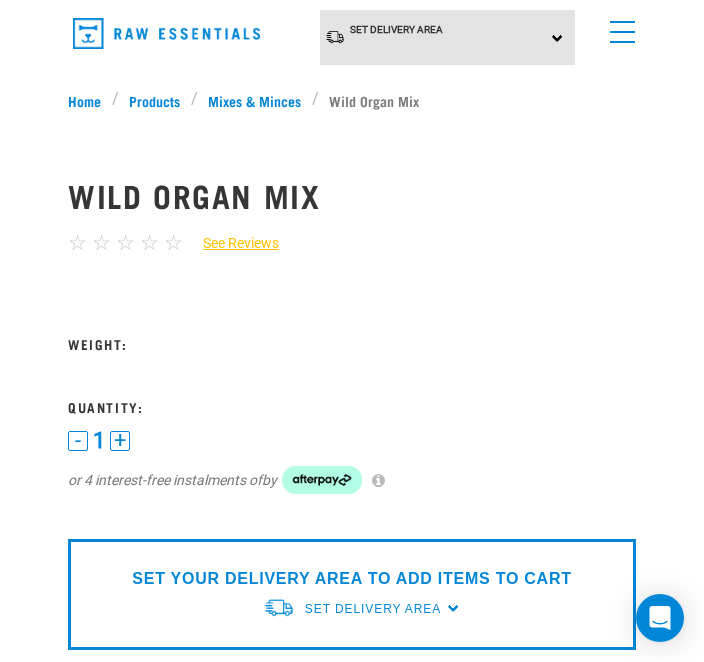 scroll, scrollTop: 0, scrollLeft: 0, axis: both 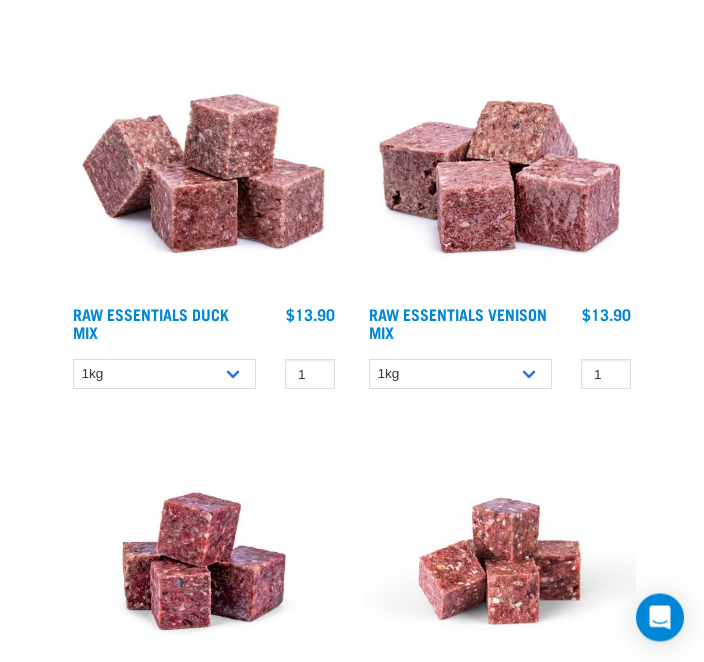 click at bounding box center [500, 160] 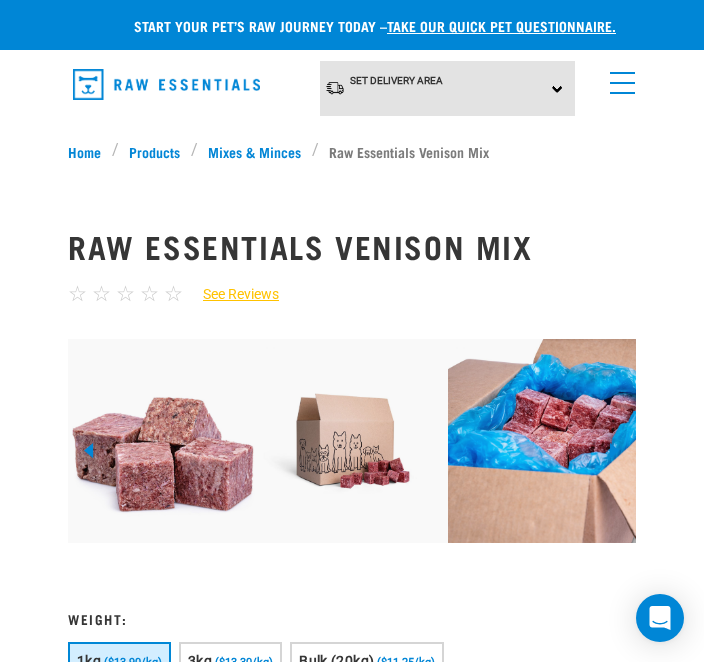 scroll, scrollTop: 206, scrollLeft: 0, axis: vertical 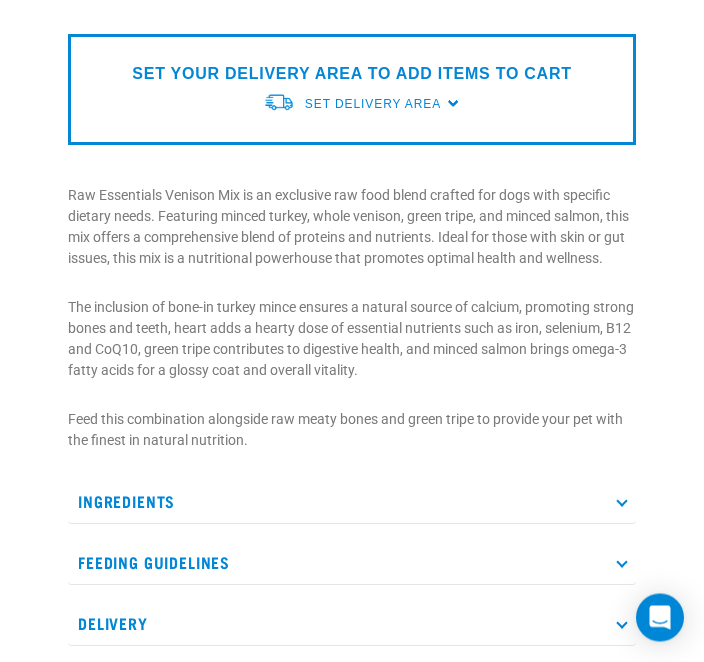 click on "Ingredients" at bounding box center [352, 502] 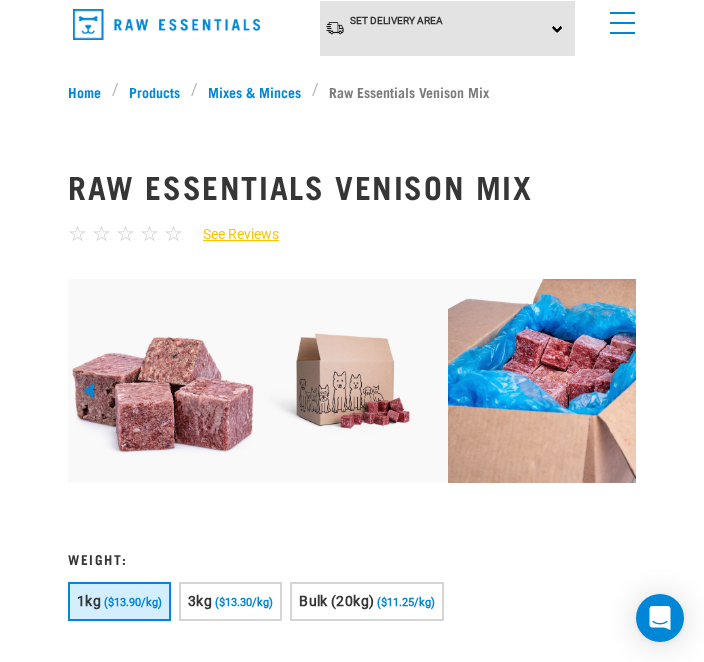 scroll, scrollTop: 50, scrollLeft: 0, axis: vertical 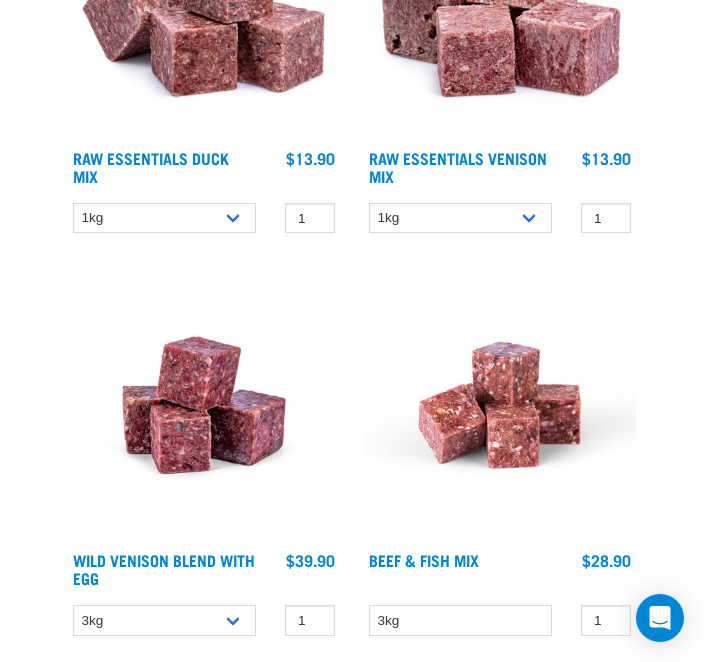 click at bounding box center (500, 405) 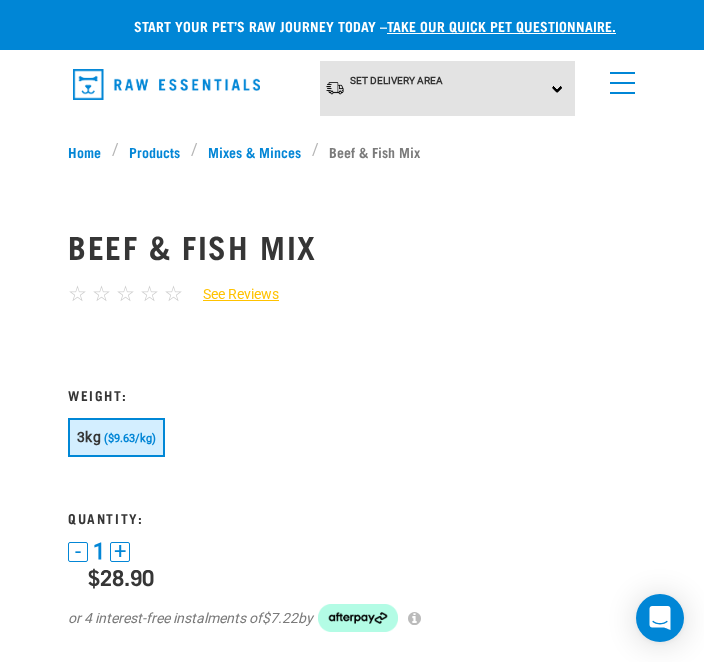 scroll, scrollTop: 0, scrollLeft: 0, axis: both 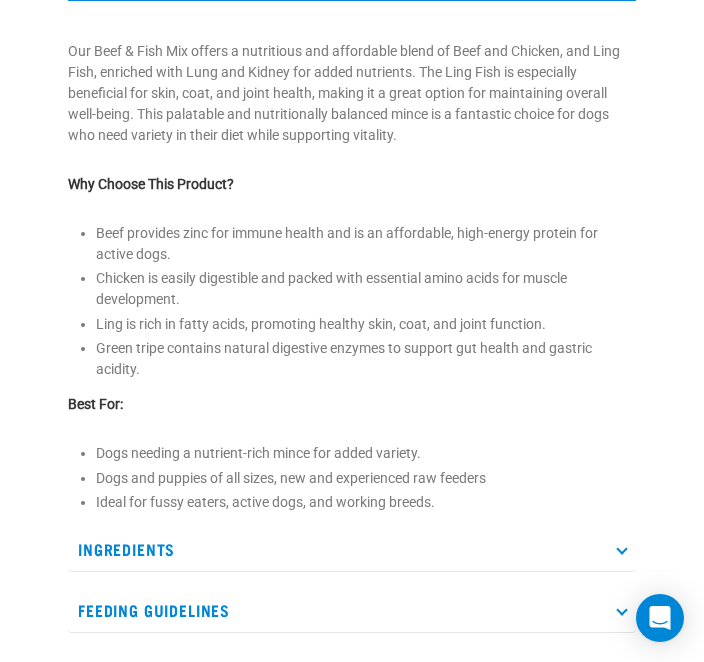 click at bounding box center [621, 549] 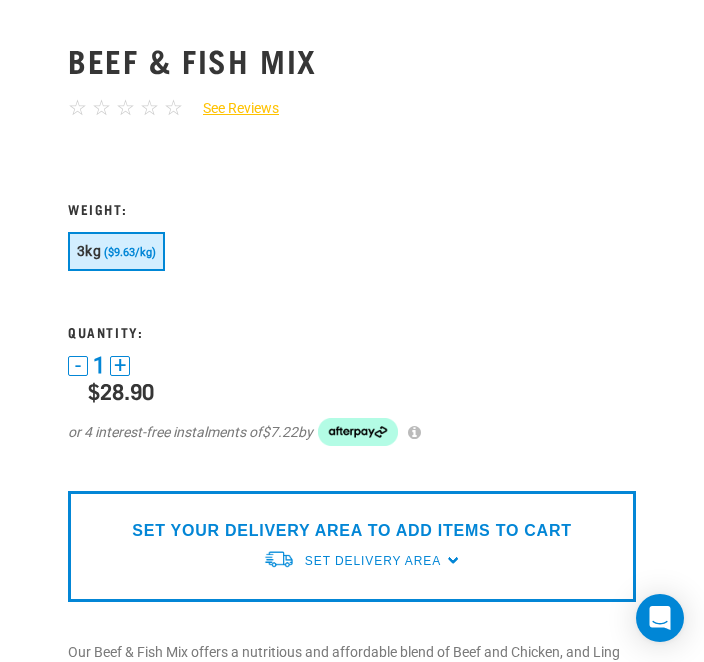 scroll, scrollTop: 185, scrollLeft: 0, axis: vertical 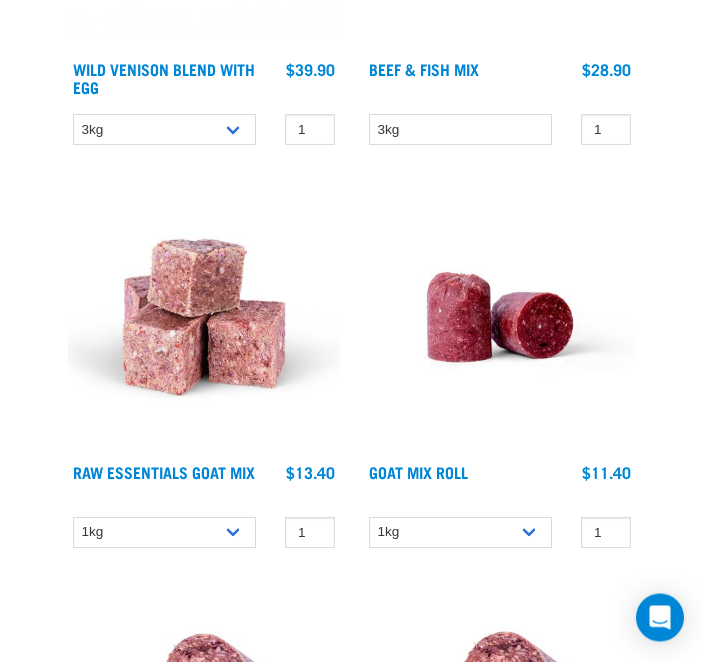 click at bounding box center (204, 318) 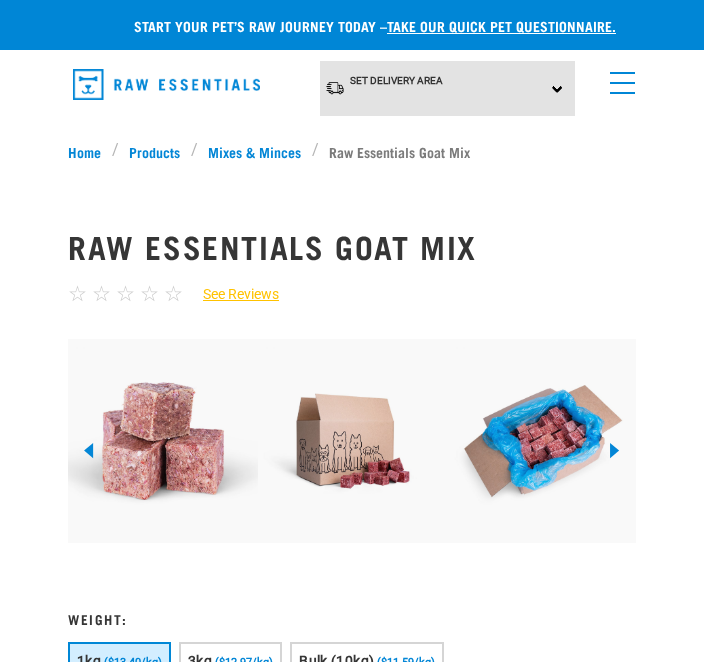 scroll, scrollTop: 0, scrollLeft: 0, axis: both 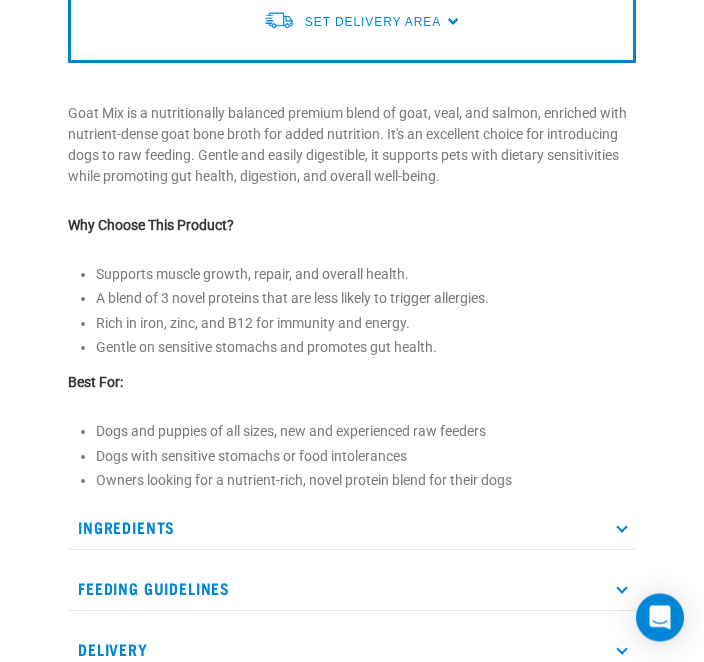 click on "Ingredients" at bounding box center [352, 528] 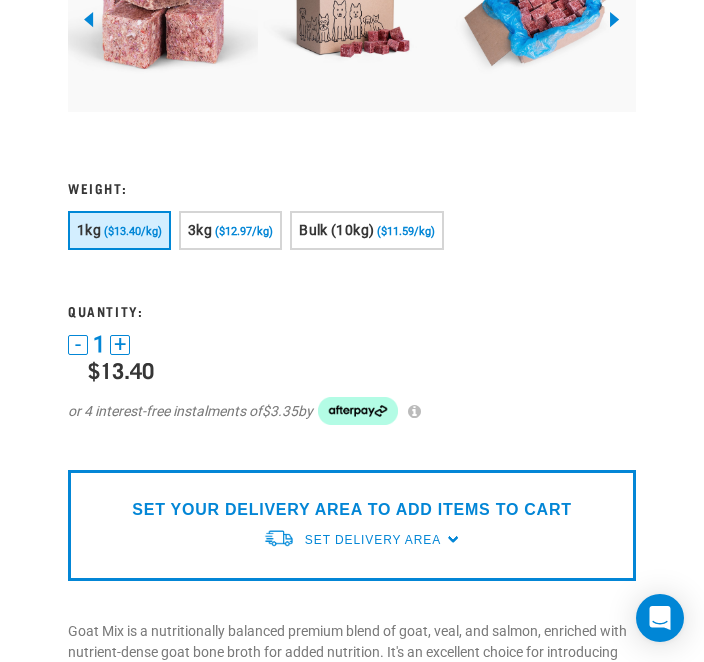 scroll, scrollTop: 406, scrollLeft: 0, axis: vertical 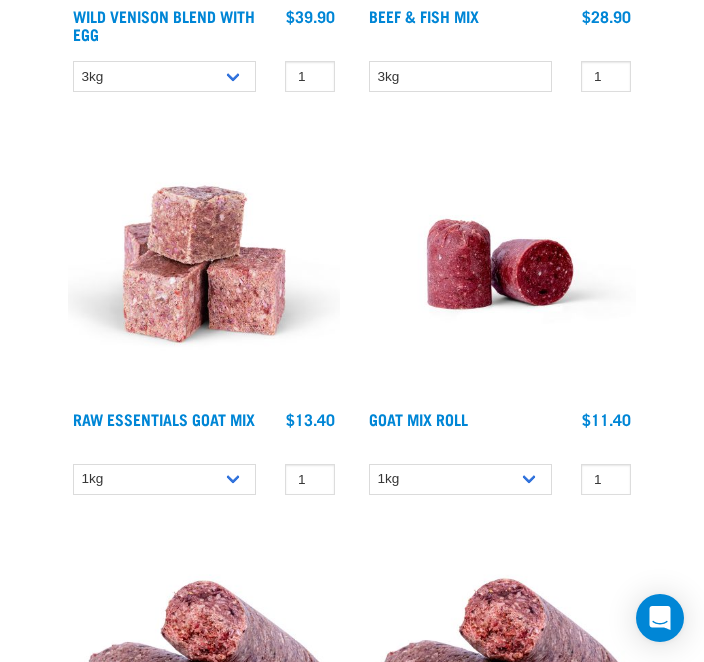 click at bounding box center (500, 264) 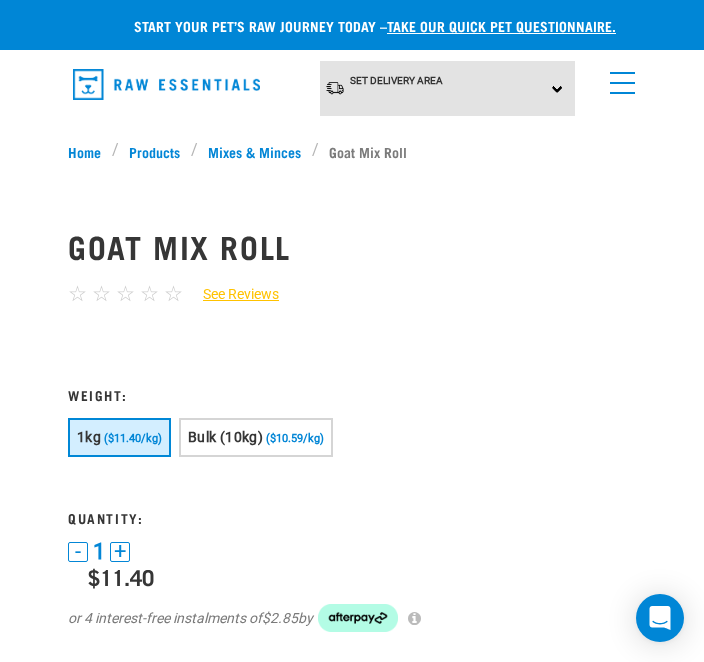scroll, scrollTop: 0, scrollLeft: 0, axis: both 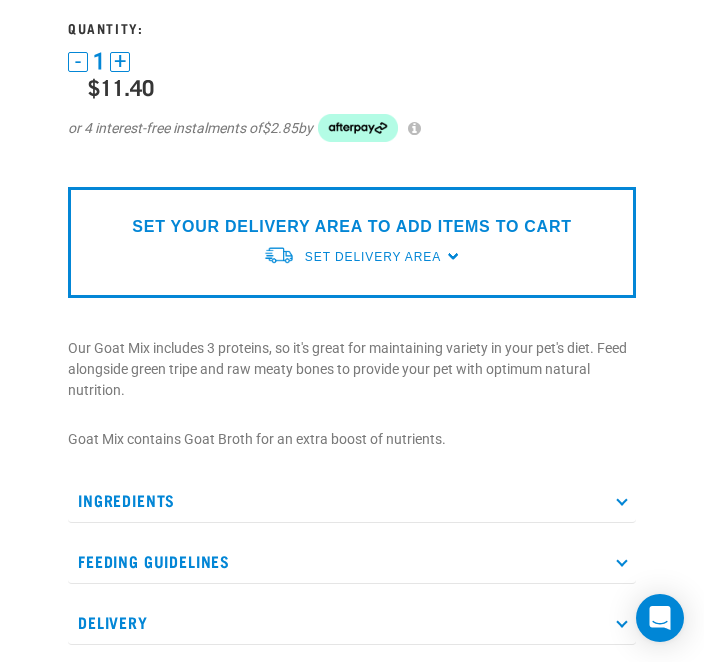 click on "Ingredients" at bounding box center (352, 500) 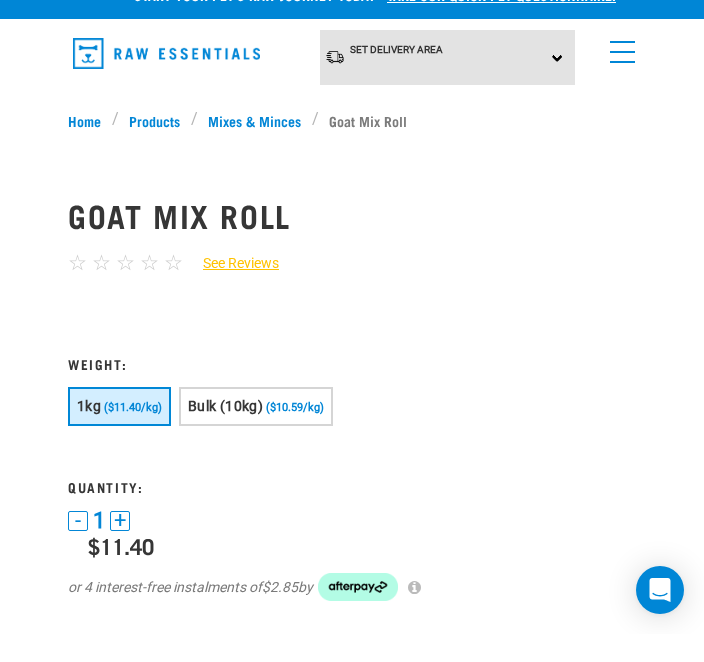 scroll, scrollTop: 31, scrollLeft: 0, axis: vertical 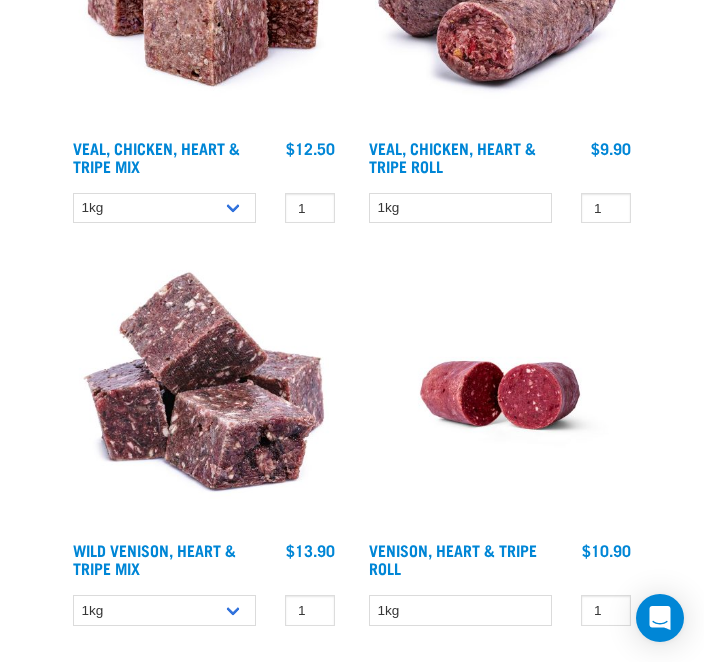 click at bounding box center (204, 395) 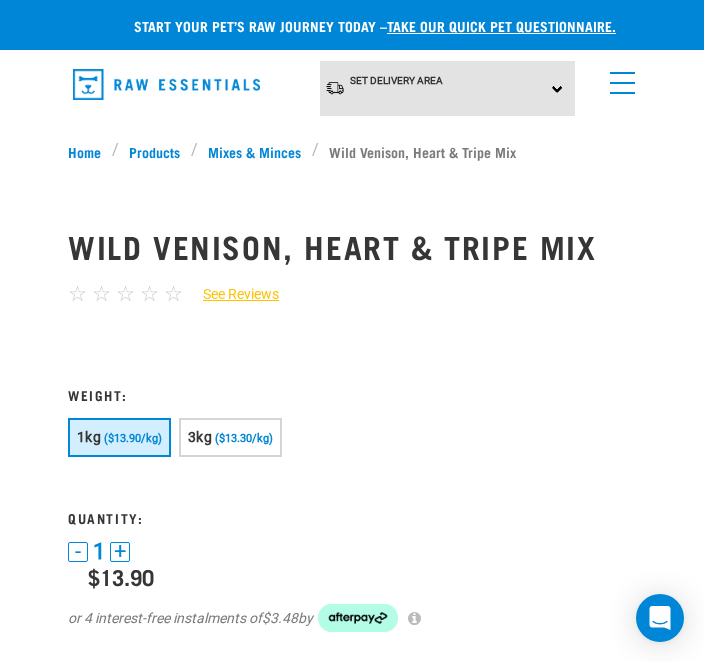 scroll, scrollTop: 0, scrollLeft: 0, axis: both 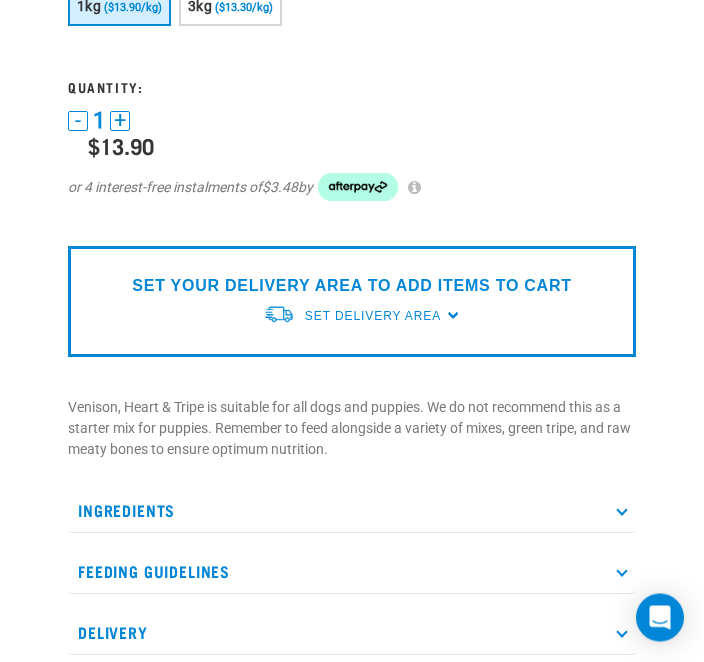 click on "Ingredients" at bounding box center [352, 511] 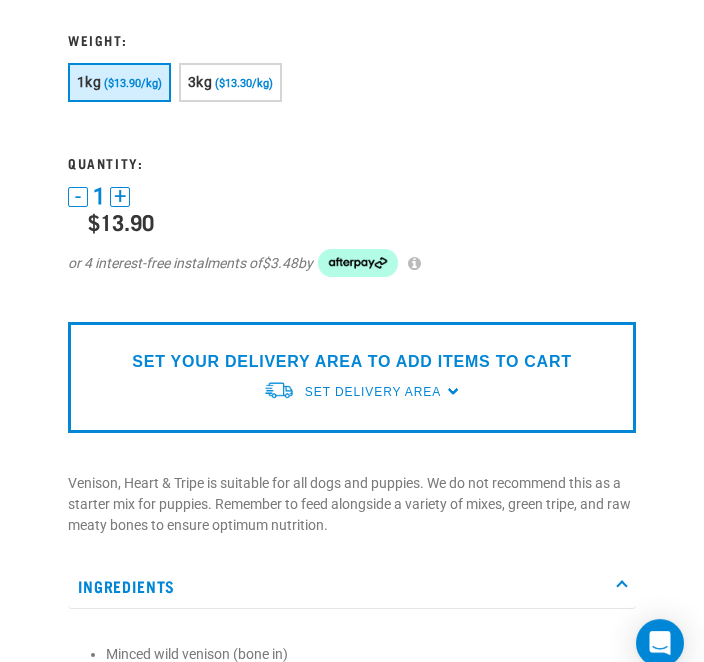 scroll, scrollTop: 0, scrollLeft: 0, axis: both 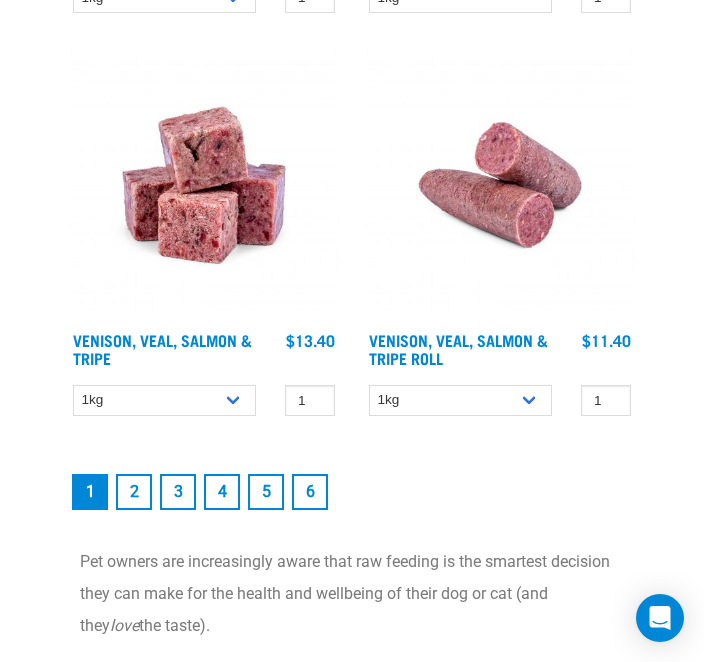 click on "2" at bounding box center (134, 492) 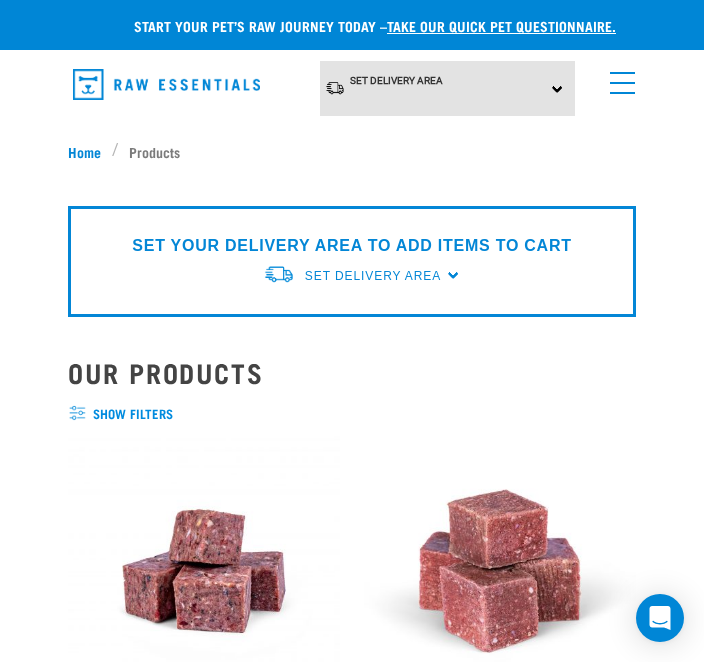 scroll, scrollTop: 0, scrollLeft: 0, axis: both 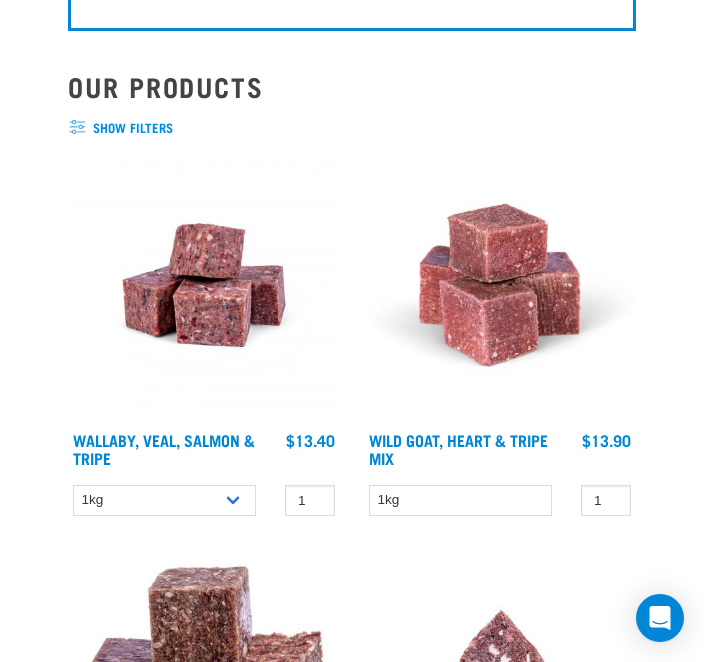 click at bounding box center (500, 285) 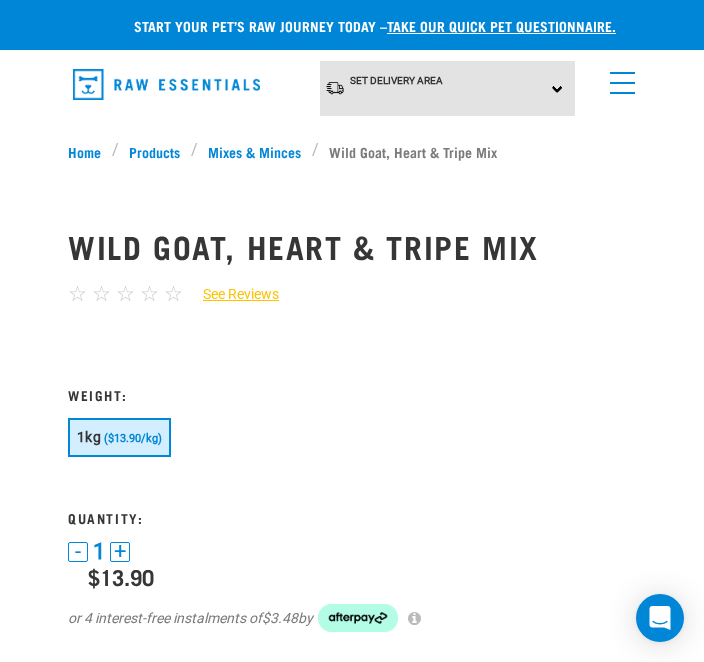 scroll, scrollTop: 0, scrollLeft: 0, axis: both 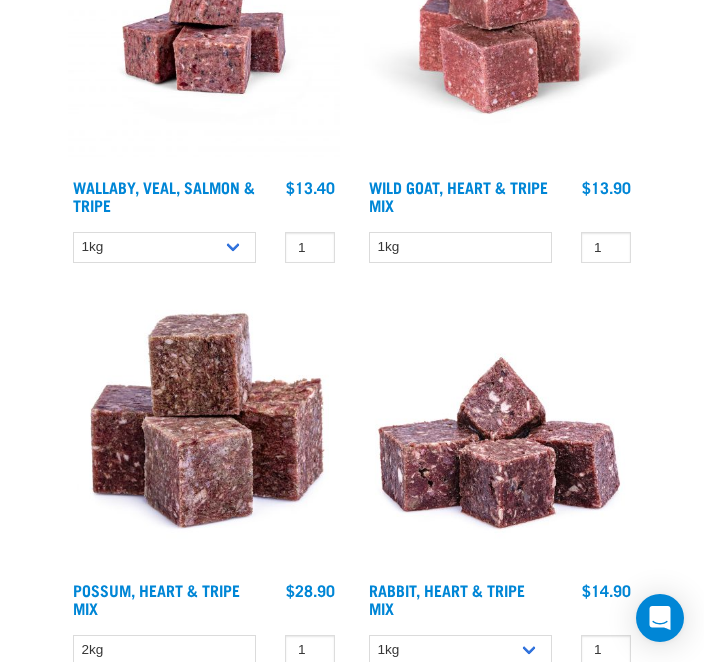 click at bounding box center [500, 435] 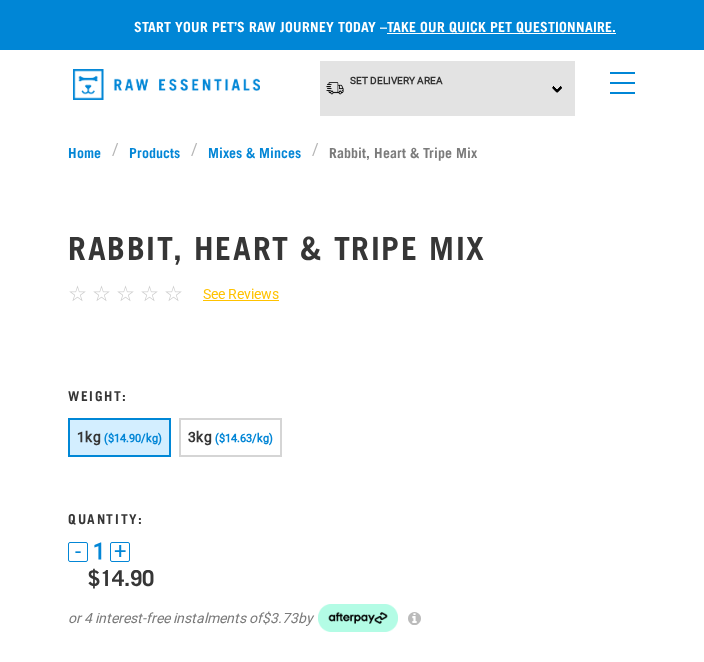 scroll, scrollTop: 0, scrollLeft: 0, axis: both 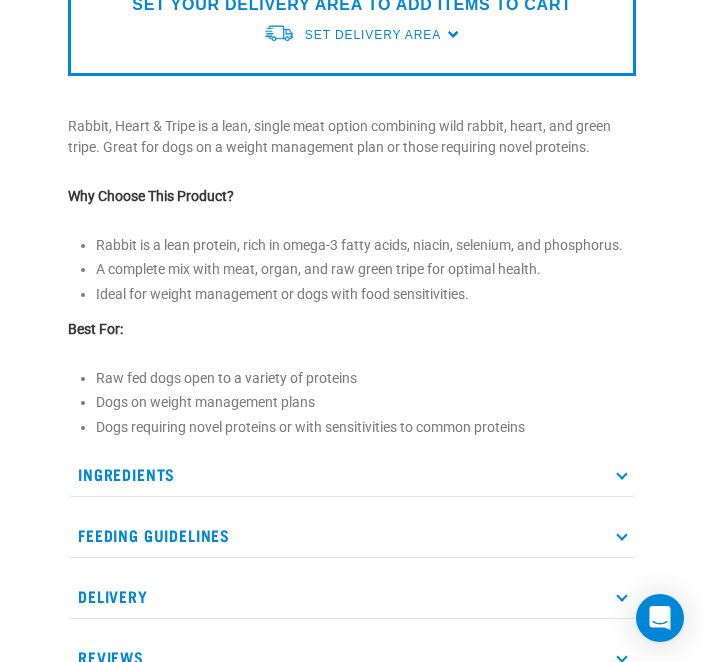 click on "Ingredients" at bounding box center [352, 474] 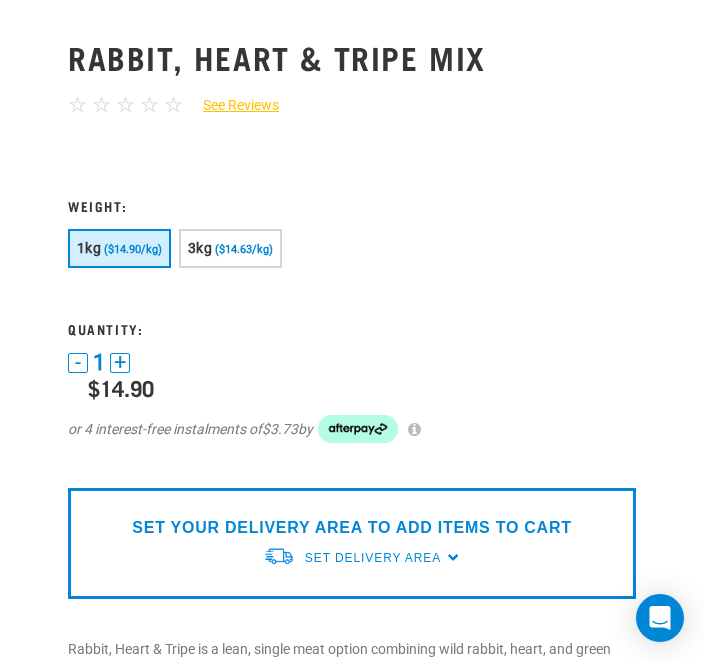 scroll, scrollTop: 158, scrollLeft: 0, axis: vertical 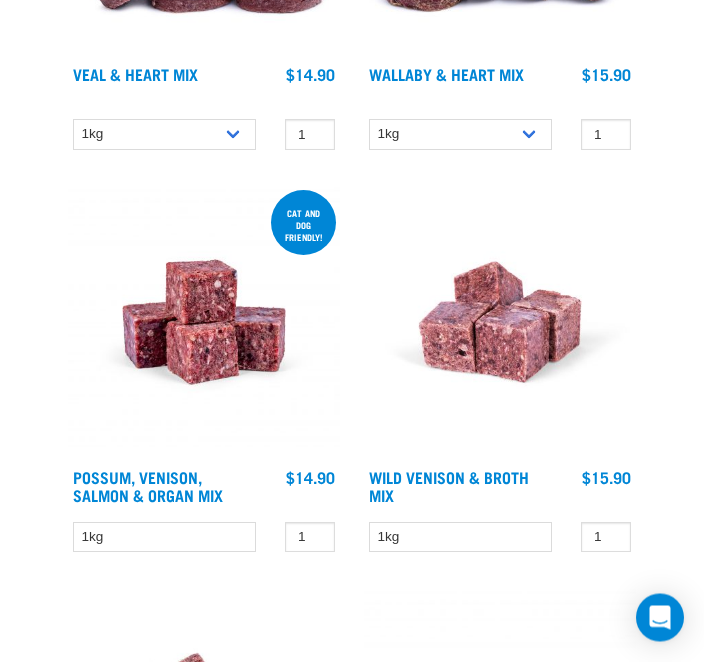 click at bounding box center (204, 323) 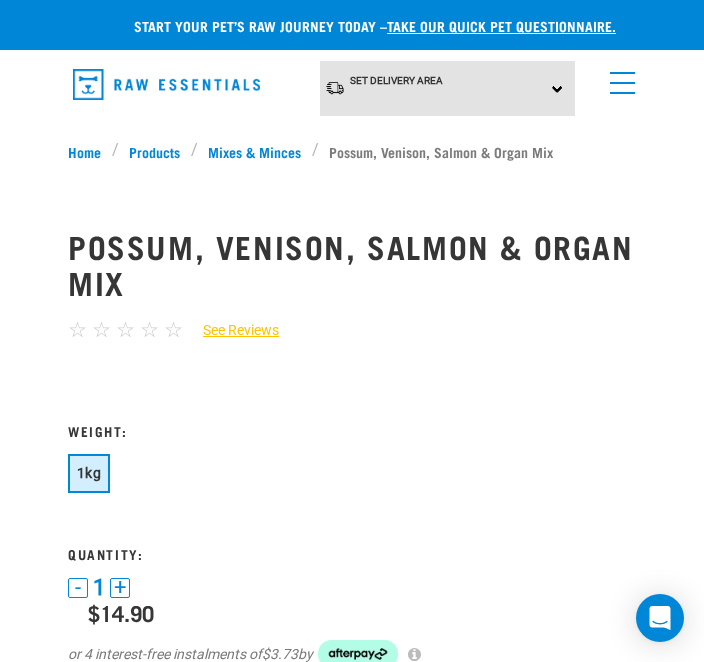 scroll, scrollTop: 0, scrollLeft: 0, axis: both 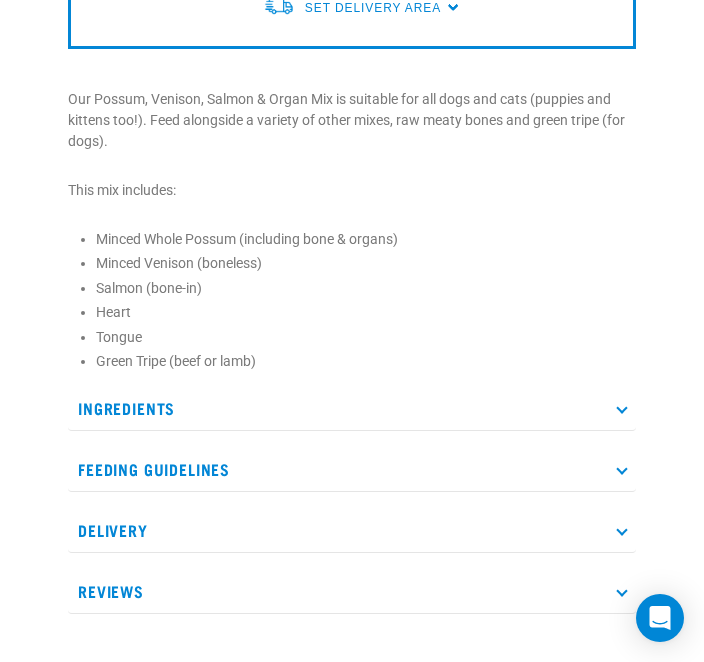 click on "Ingredients" at bounding box center [352, 408] 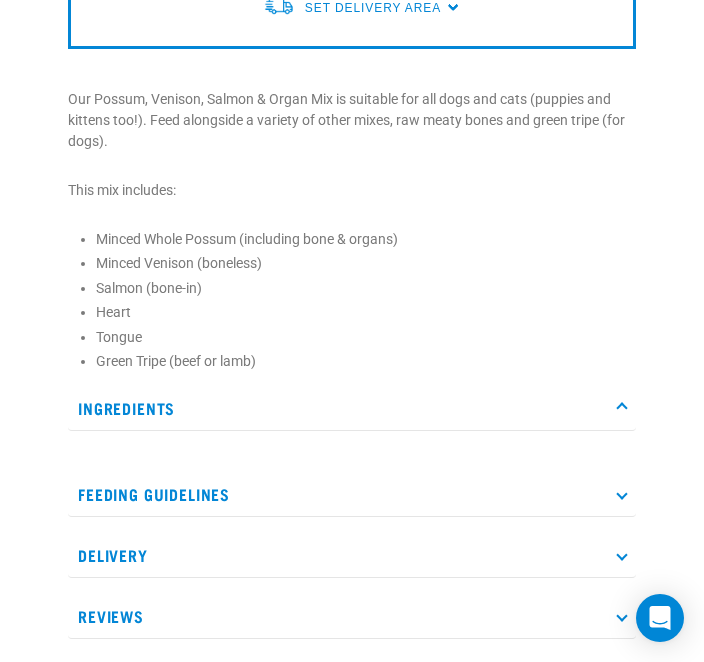 click on "Ingredients" at bounding box center [352, 408] 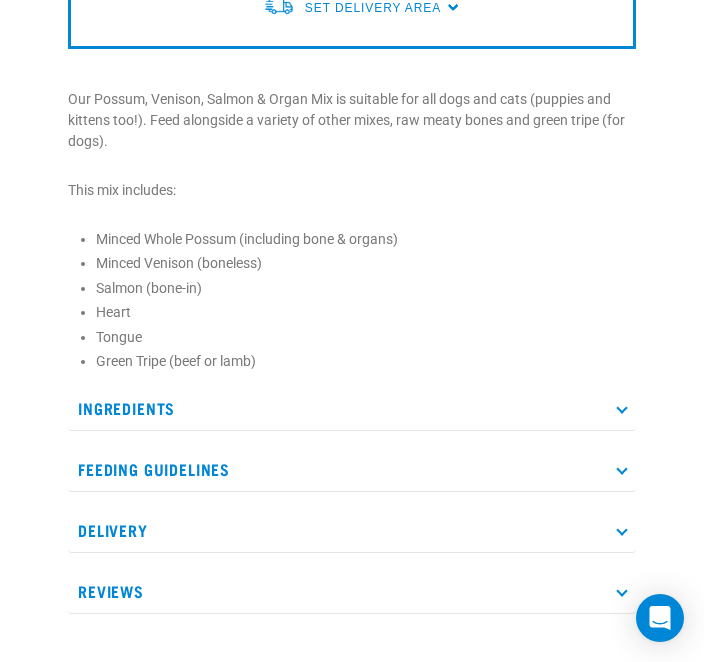 click on "Ingredients" at bounding box center [352, 408] 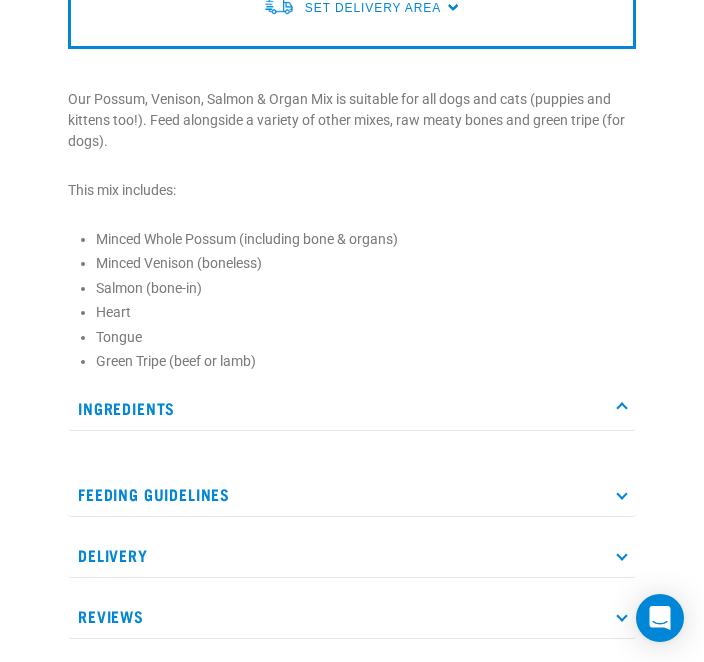 click at bounding box center (621, 408) 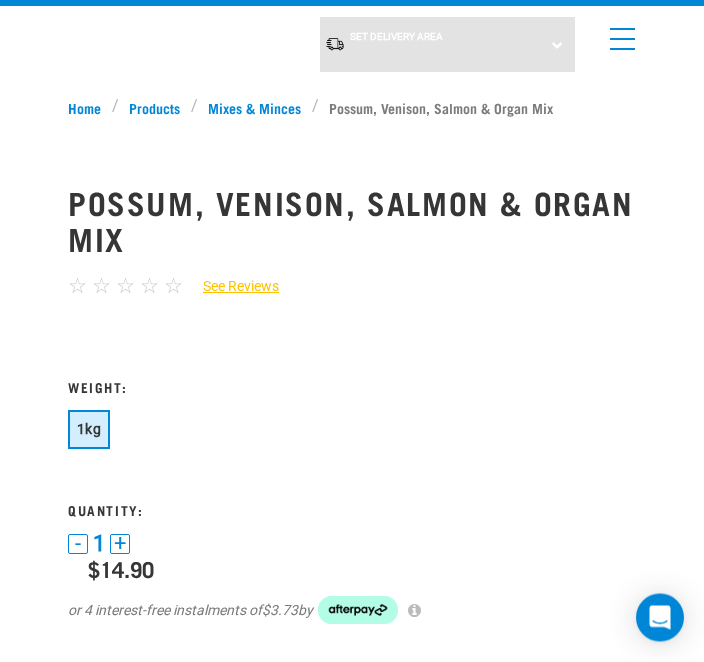 scroll, scrollTop: 0, scrollLeft: 0, axis: both 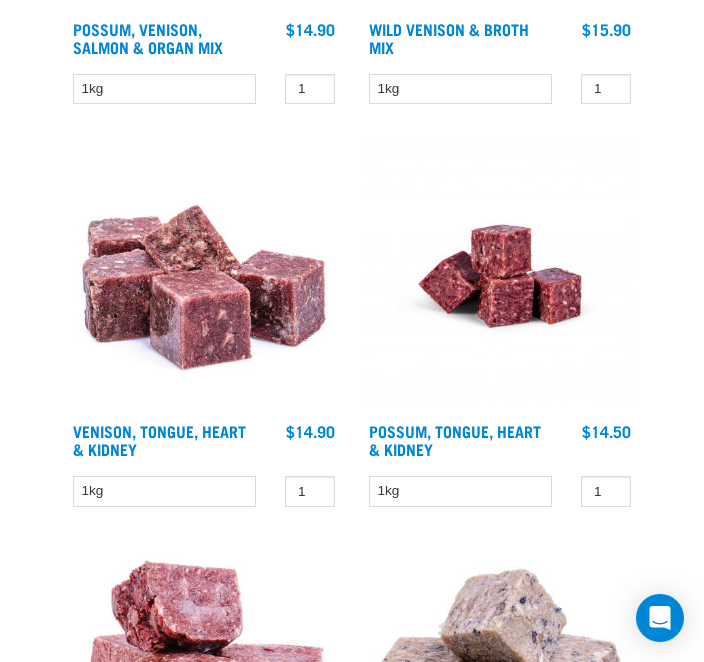 click at bounding box center (204, 276) 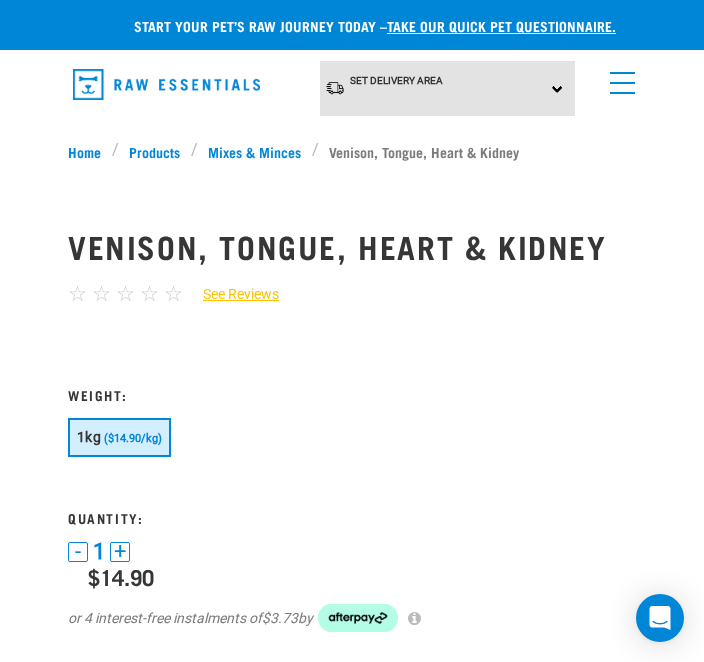 scroll, scrollTop: 0, scrollLeft: 0, axis: both 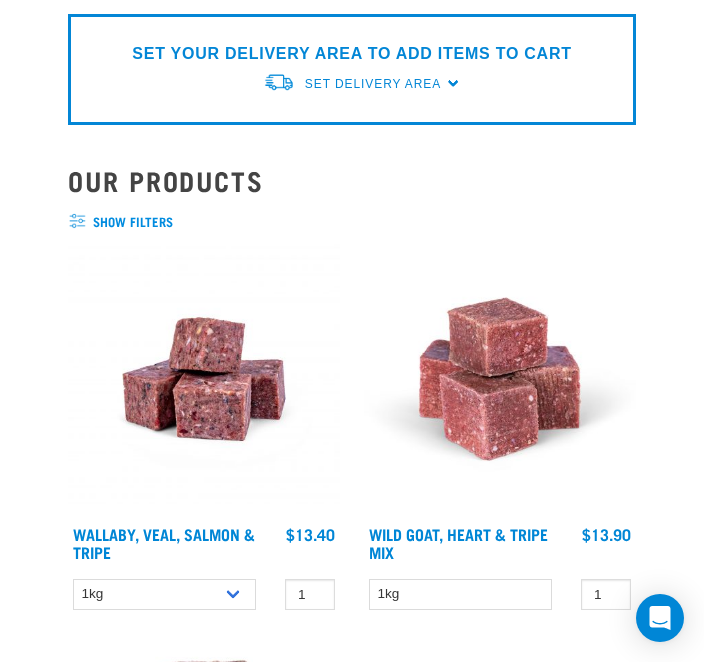 click at bounding box center (500, 379) 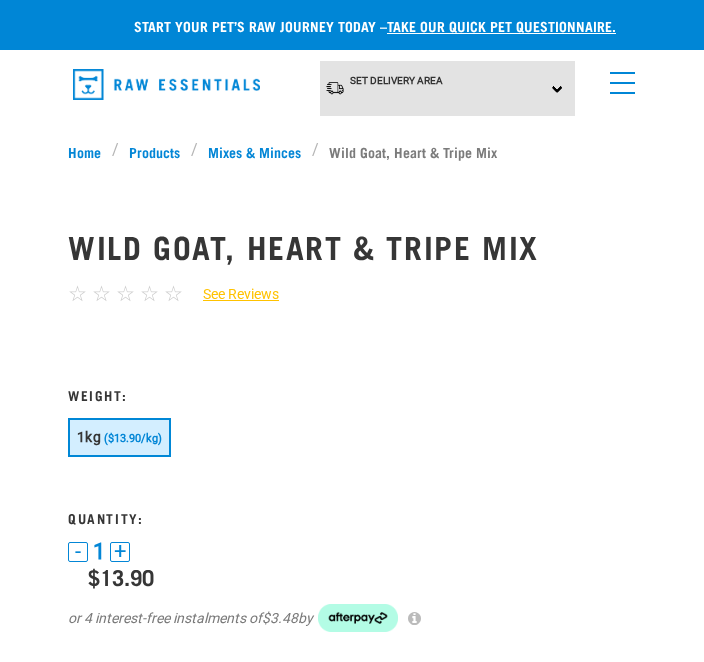 scroll, scrollTop: 0, scrollLeft: 0, axis: both 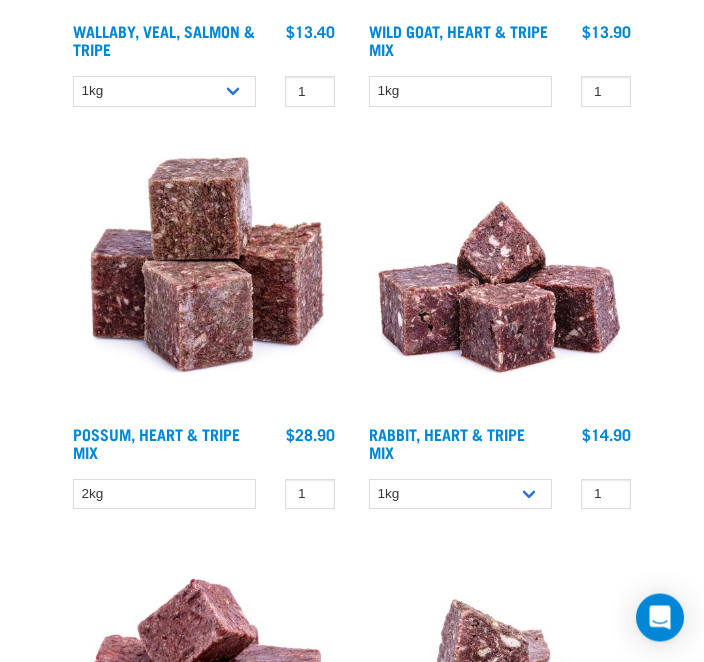 click at bounding box center [500, 280] 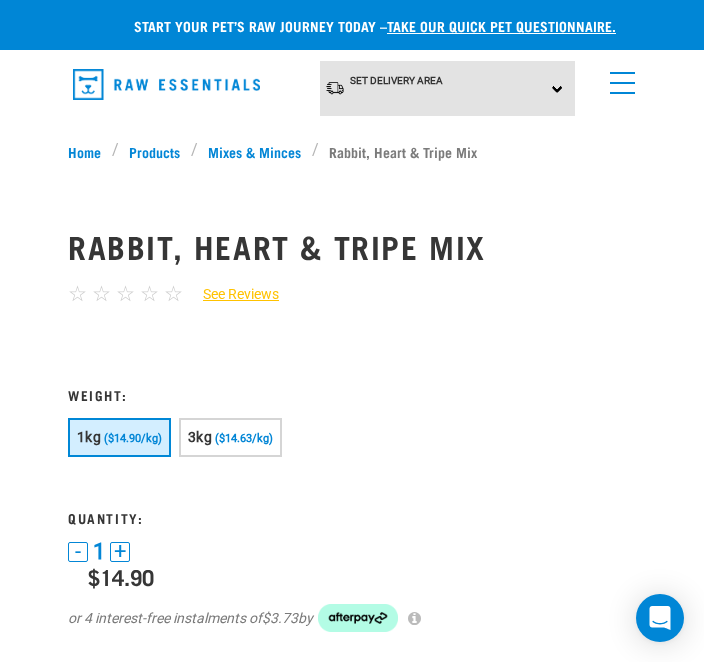 scroll, scrollTop: 0, scrollLeft: 0, axis: both 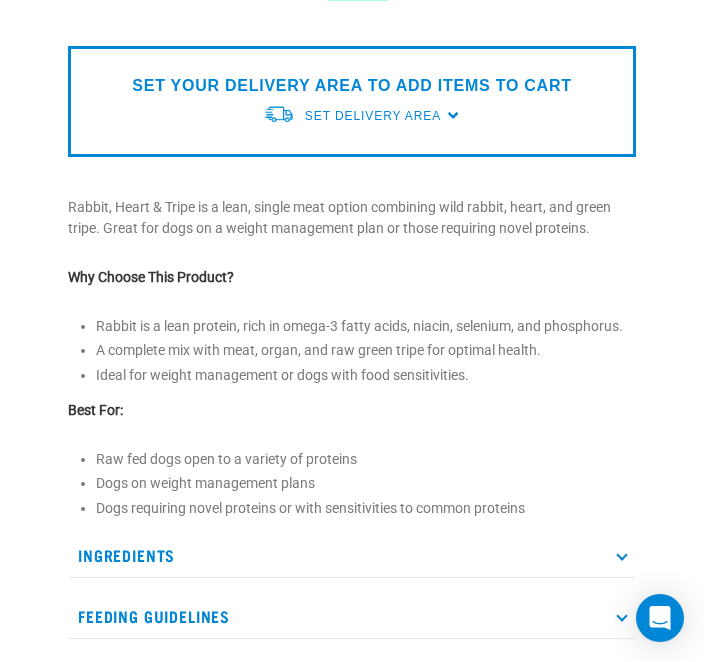 click on "Ingredients" at bounding box center [352, 555] 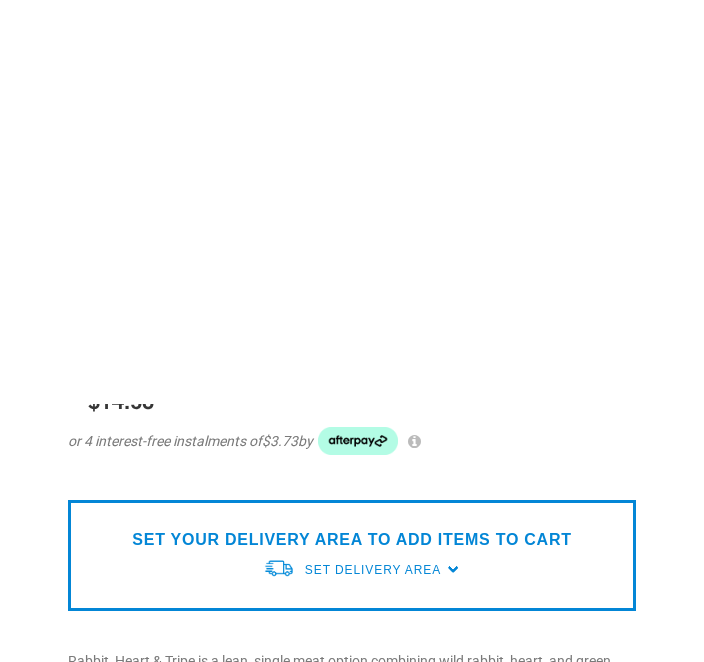 scroll, scrollTop: 0, scrollLeft: 0, axis: both 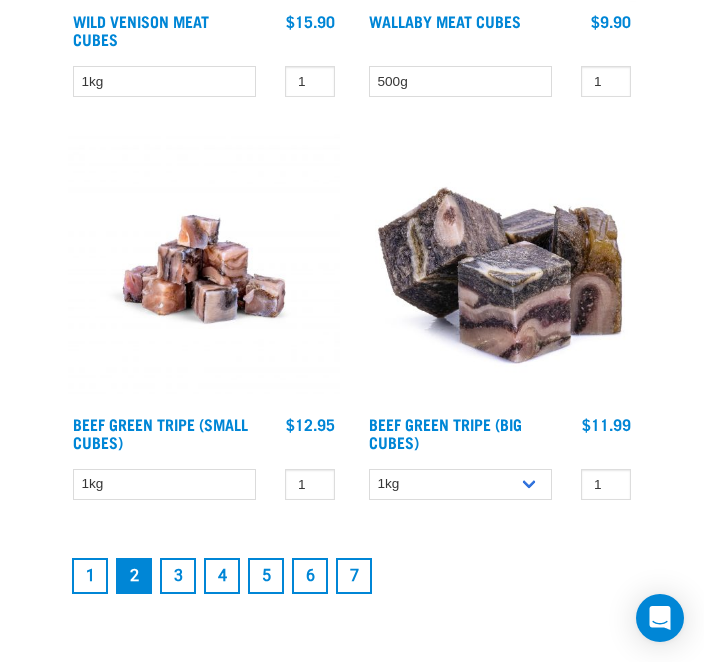 click on "3" at bounding box center [178, 576] 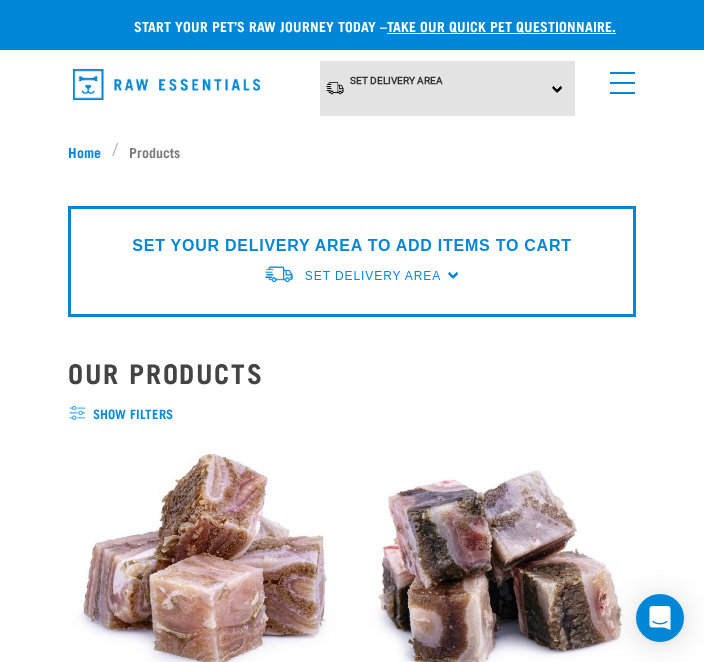 scroll, scrollTop: 0, scrollLeft: 0, axis: both 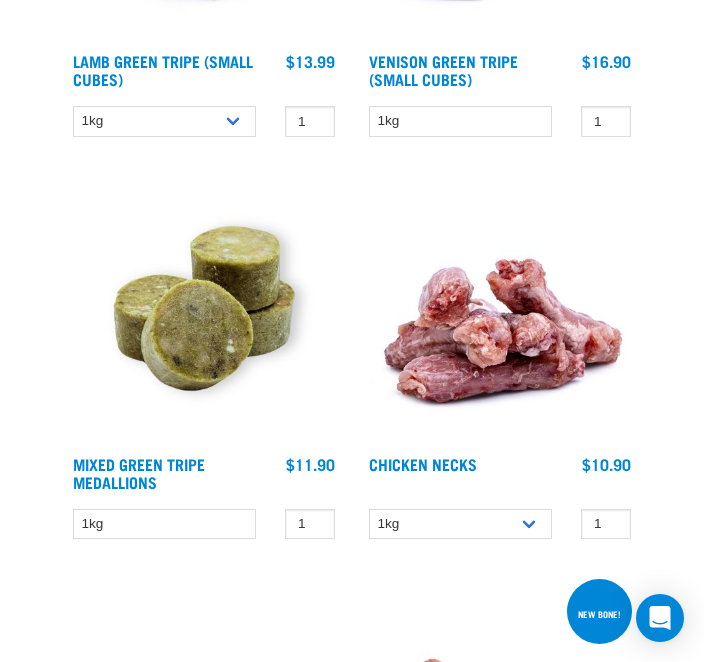 click at bounding box center [500, 711] 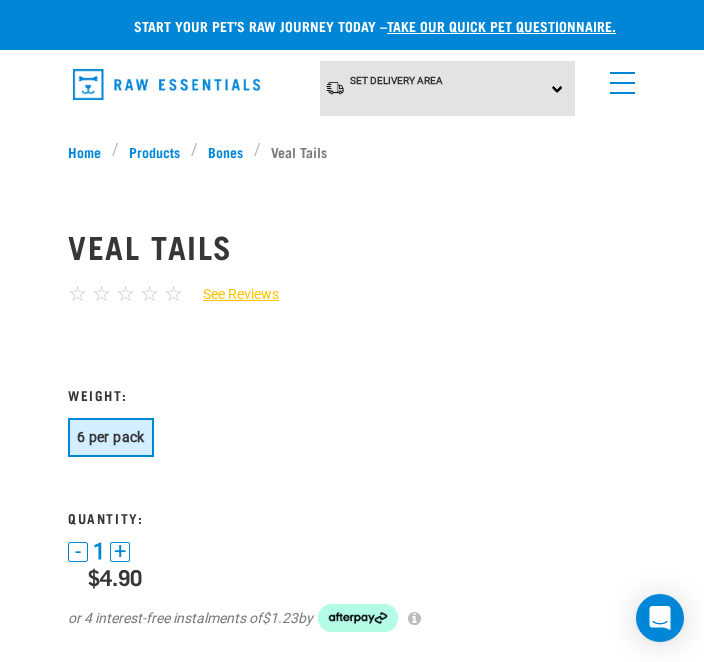scroll, scrollTop: 0, scrollLeft: 0, axis: both 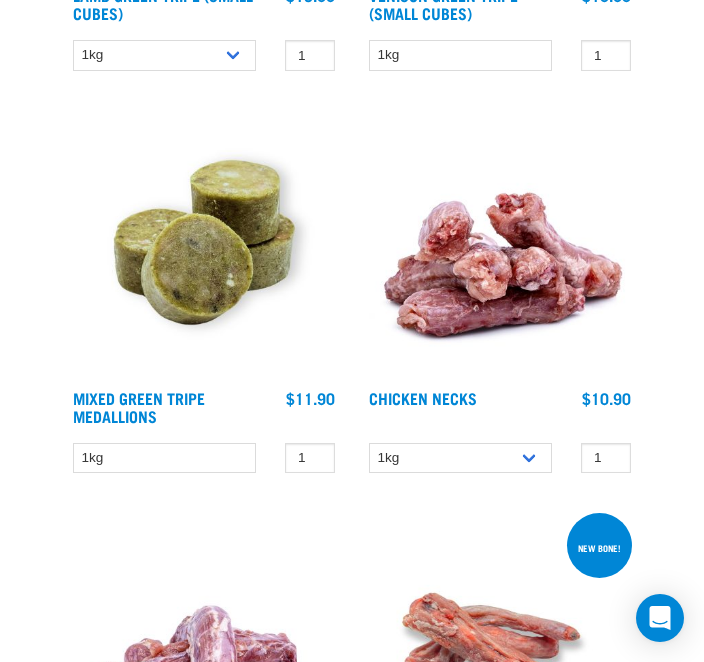 click at bounding box center (204, 243) 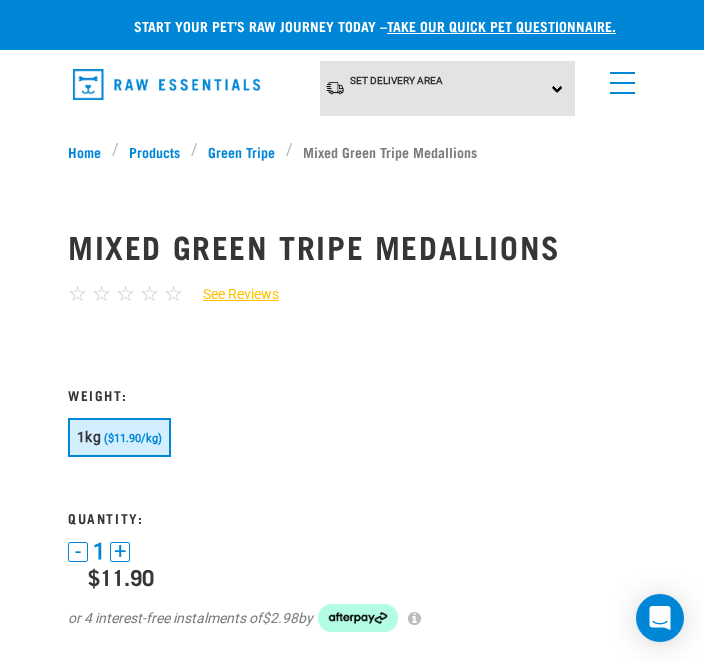 scroll, scrollTop: 0, scrollLeft: 0, axis: both 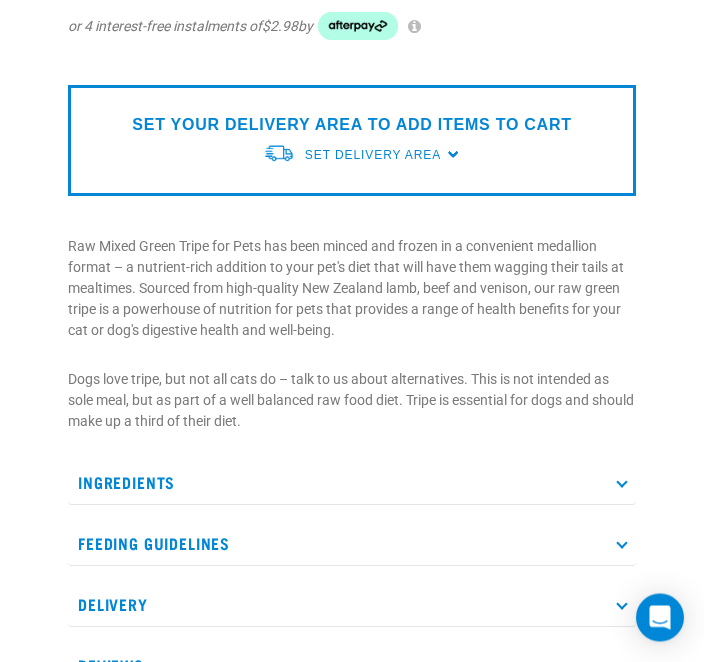 click at bounding box center [621, 482] 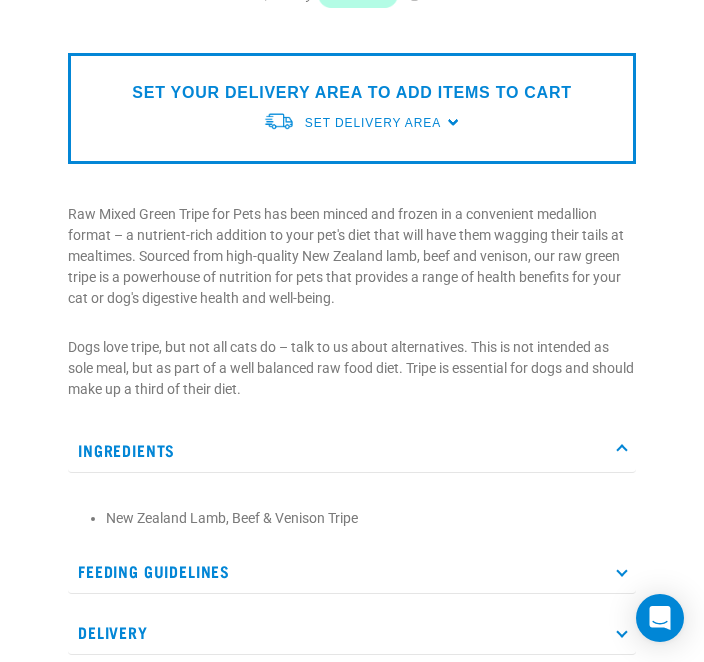 scroll, scrollTop: 658, scrollLeft: 0, axis: vertical 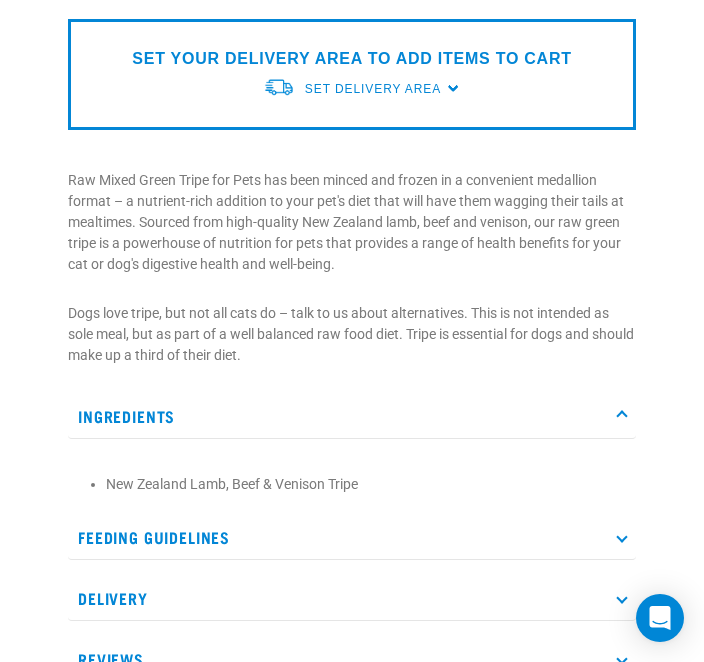 click at bounding box center (621, 658) 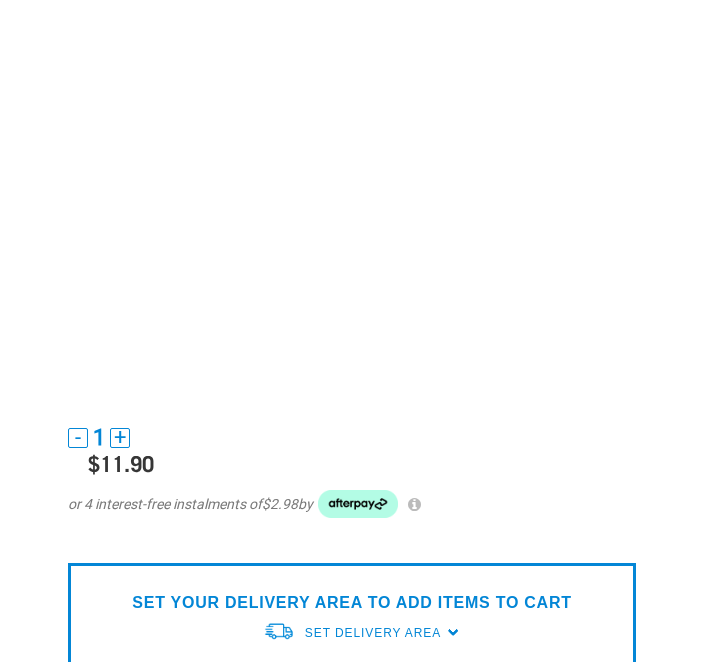 scroll, scrollTop: 0, scrollLeft: 0, axis: both 